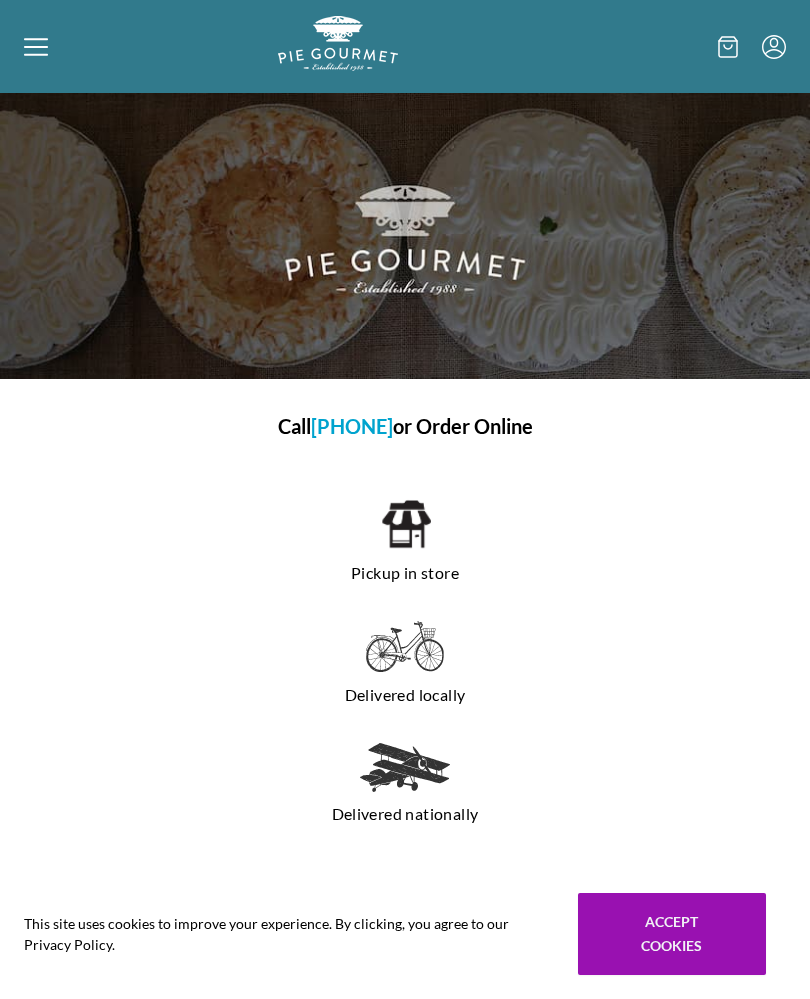 scroll, scrollTop: 0, scrollLeft: 0, axis: both 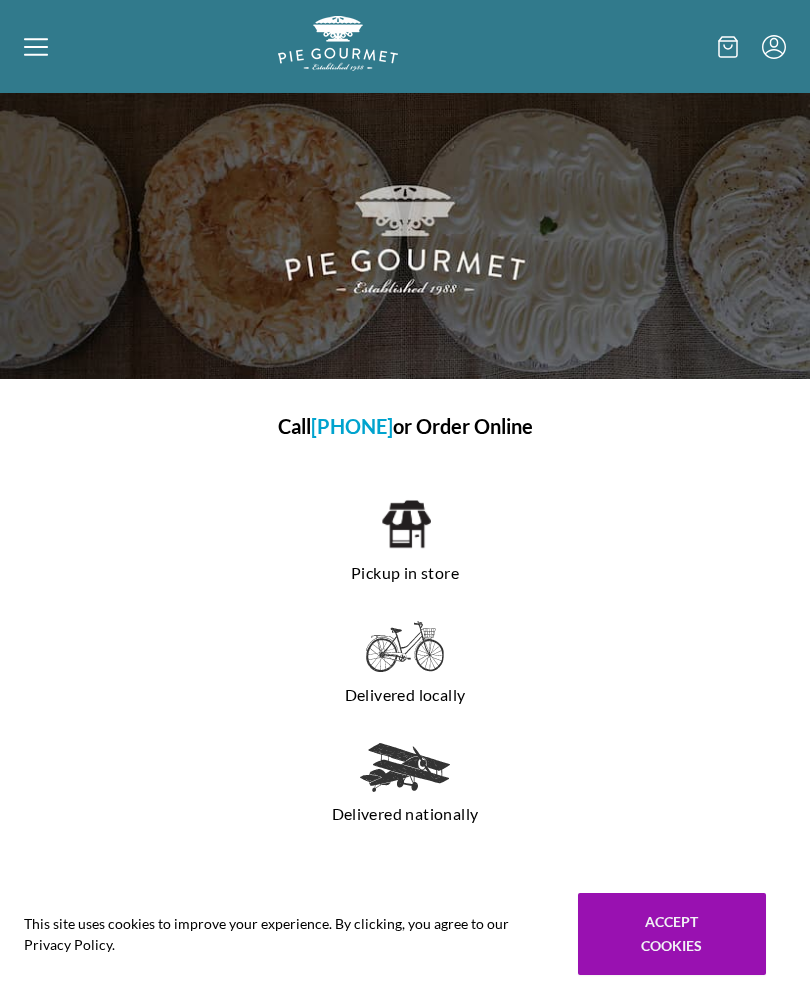 click 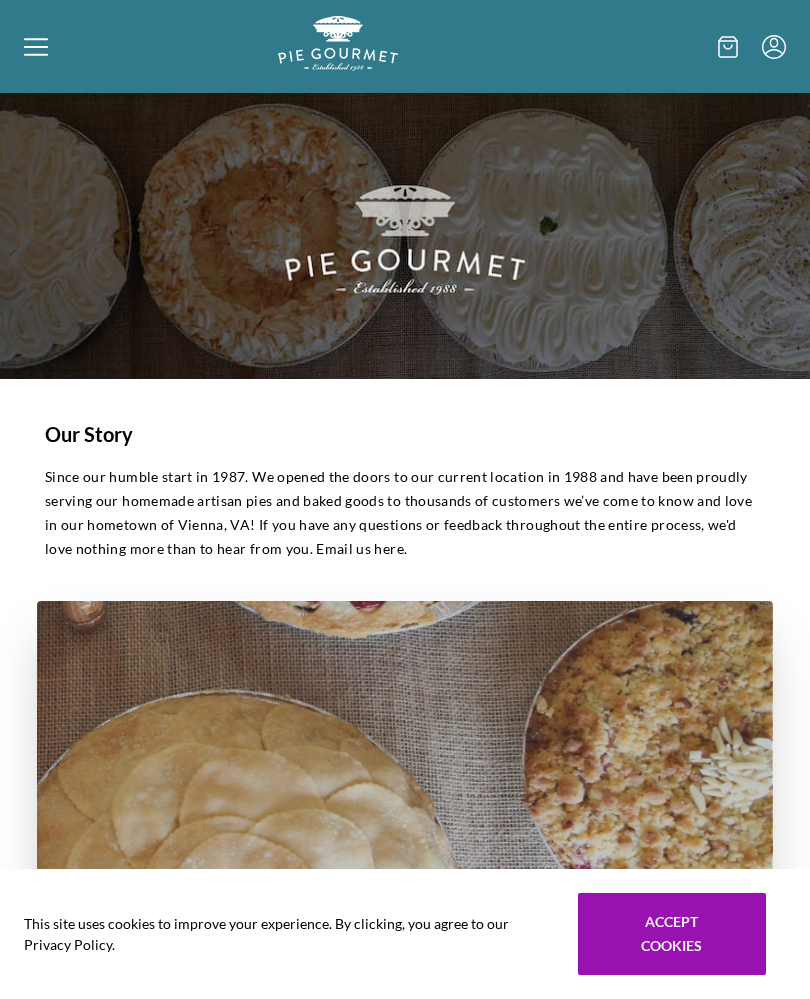 click on "Home Shop" at bounding box center [405, 499] 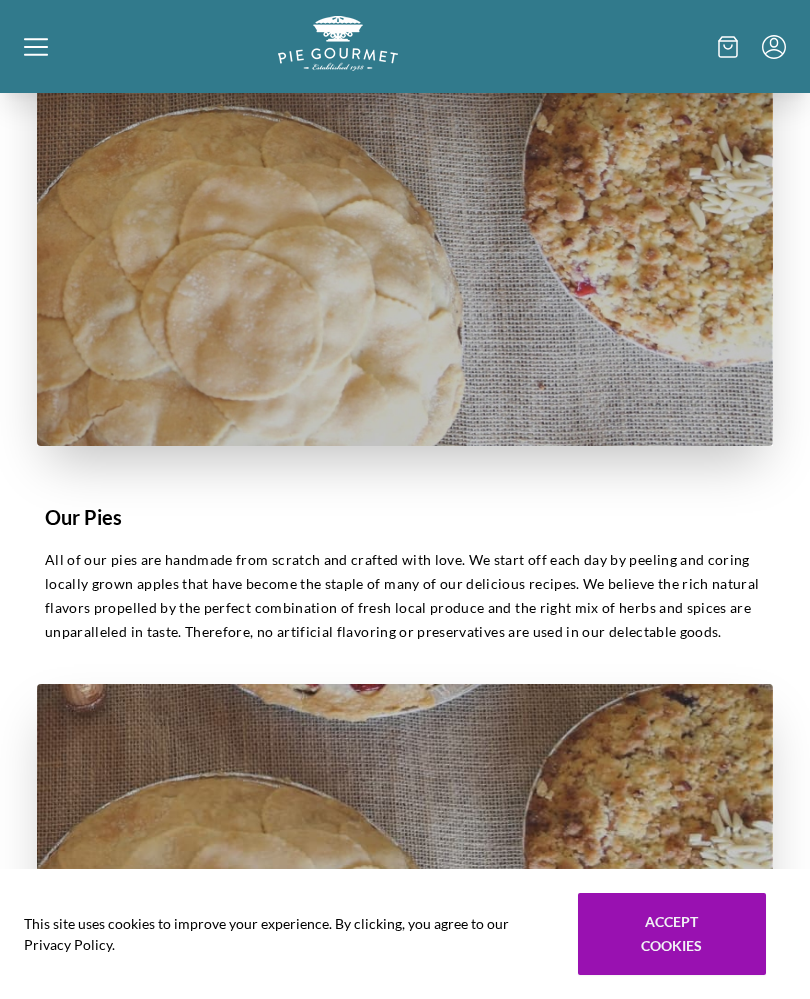 scroll, scrollTop: 570, scrollLeft: 0, axis: vertical 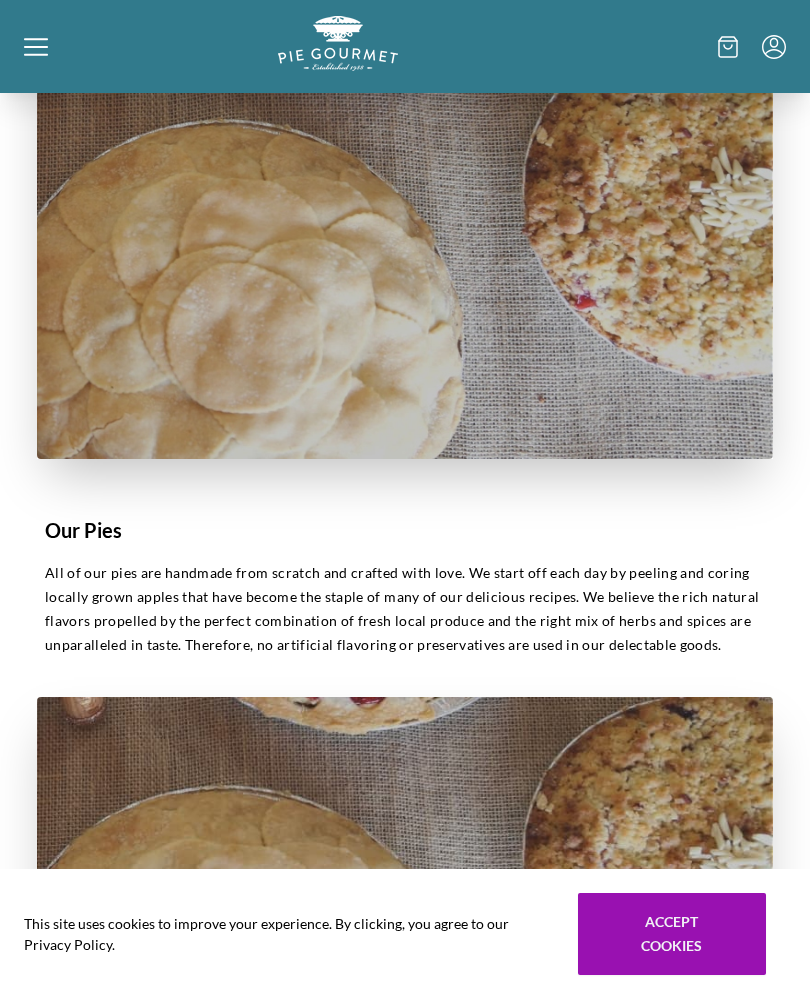 click at bounding box center (405, 245) 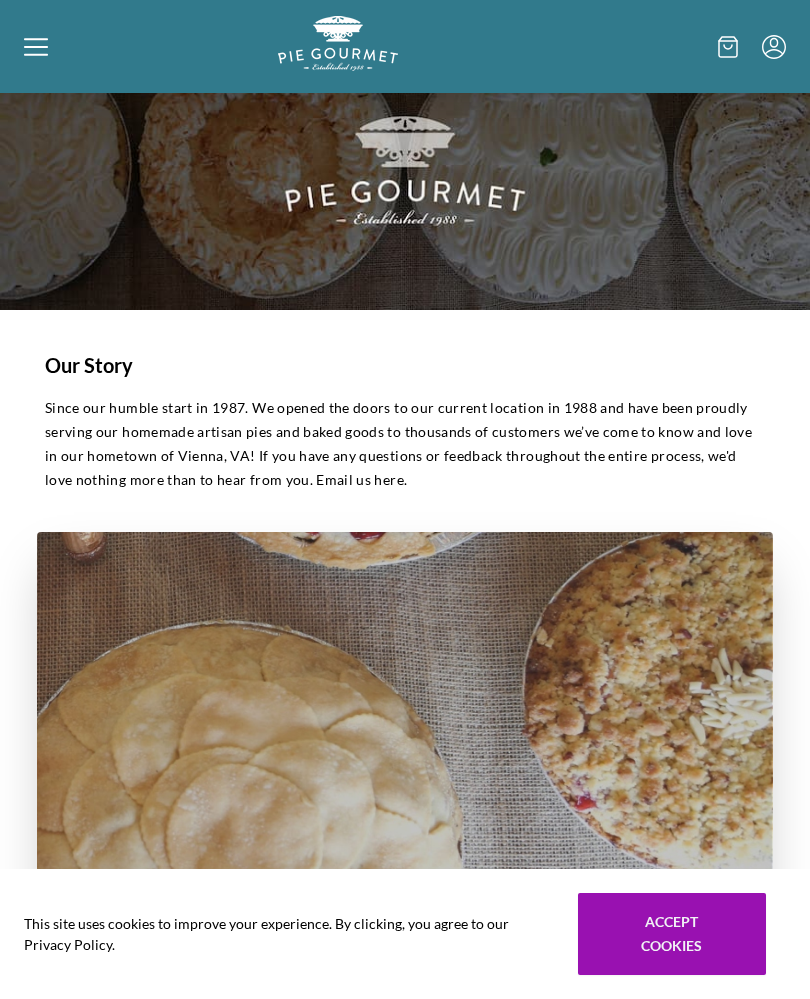 scroll, scrollTop: 0, scrollLeft: 0, axis: both 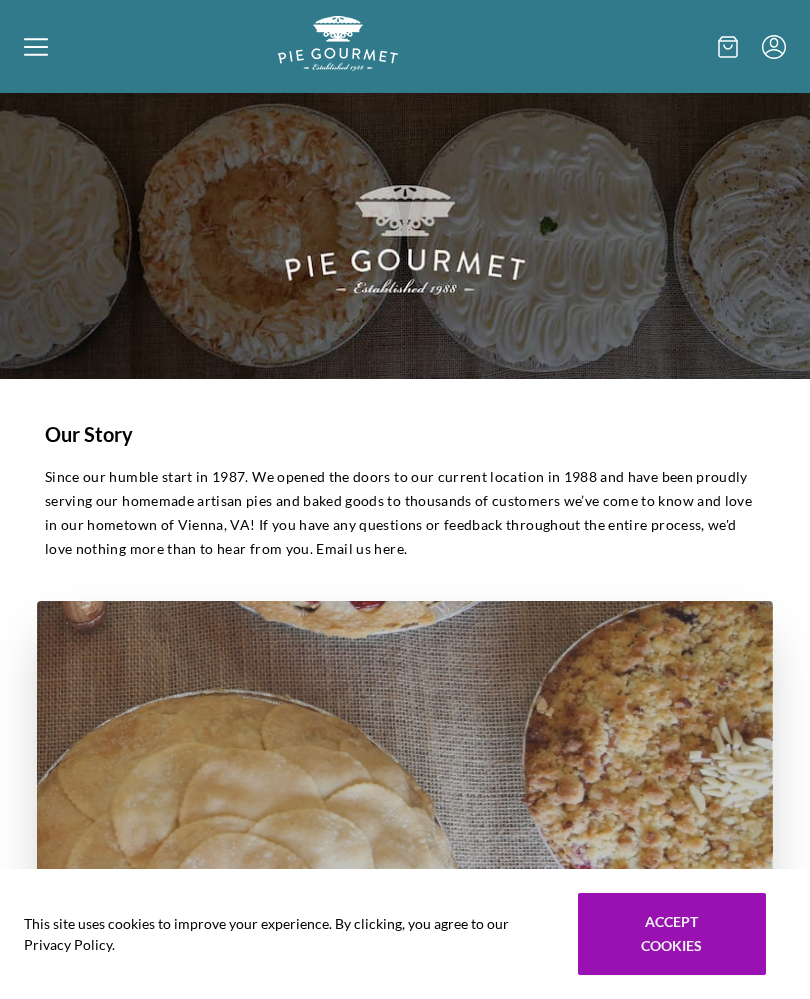 click 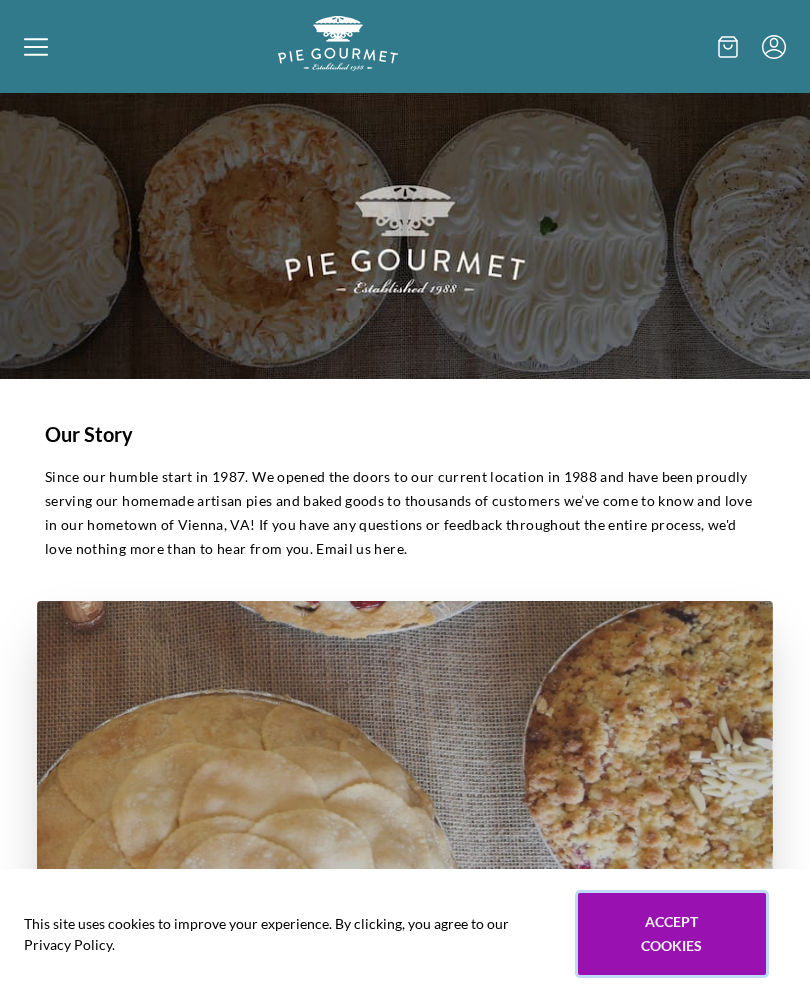 click on "Accept cookies" at bounding box center (672, 934) 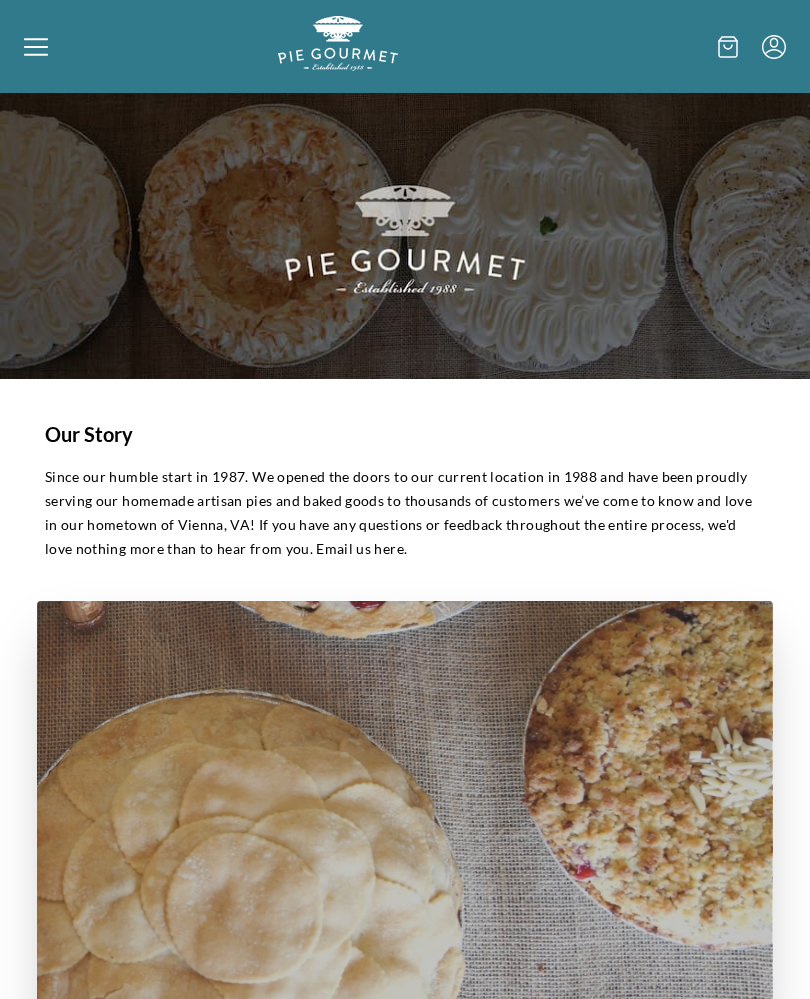 click 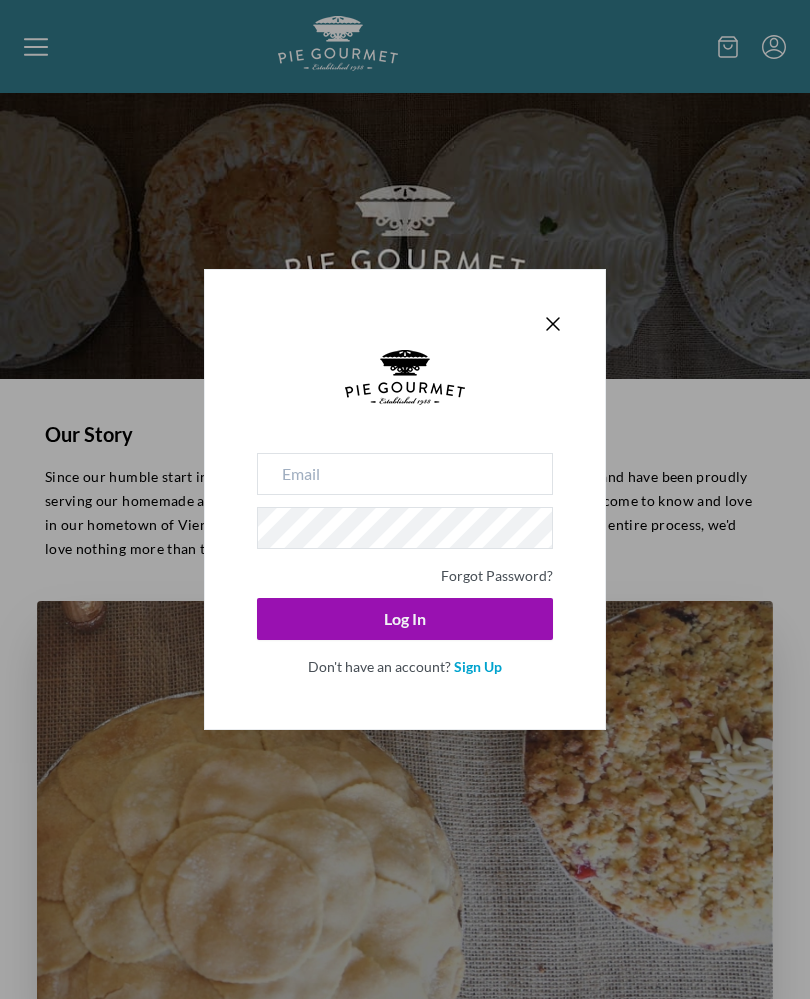 click 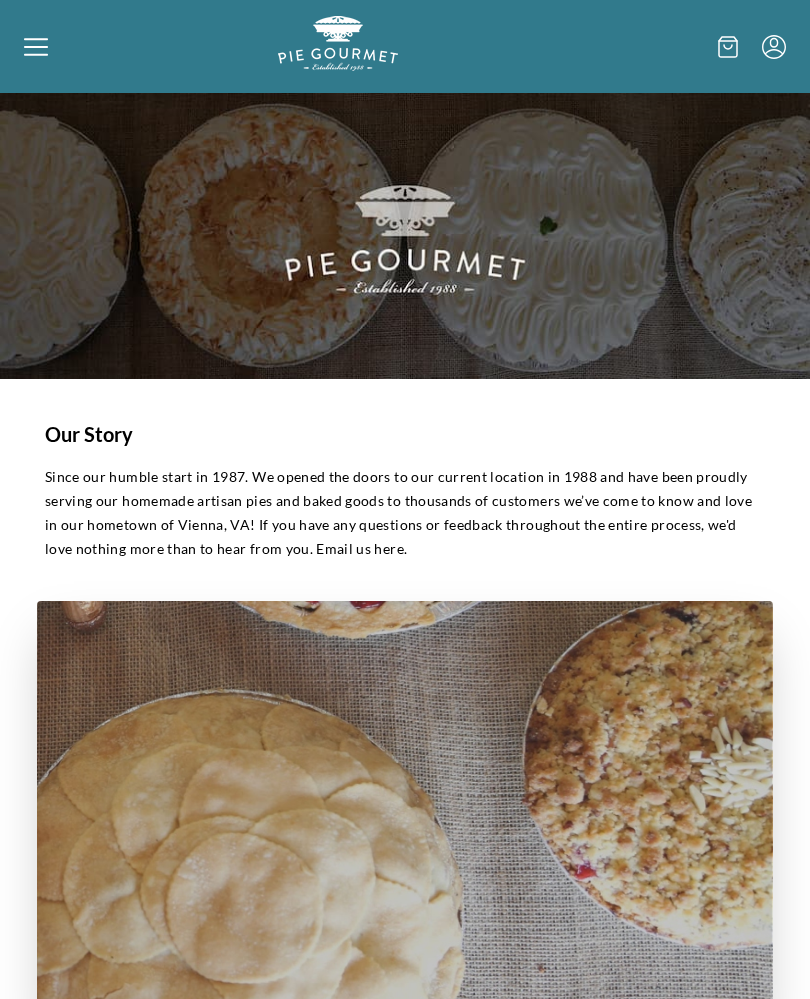 click 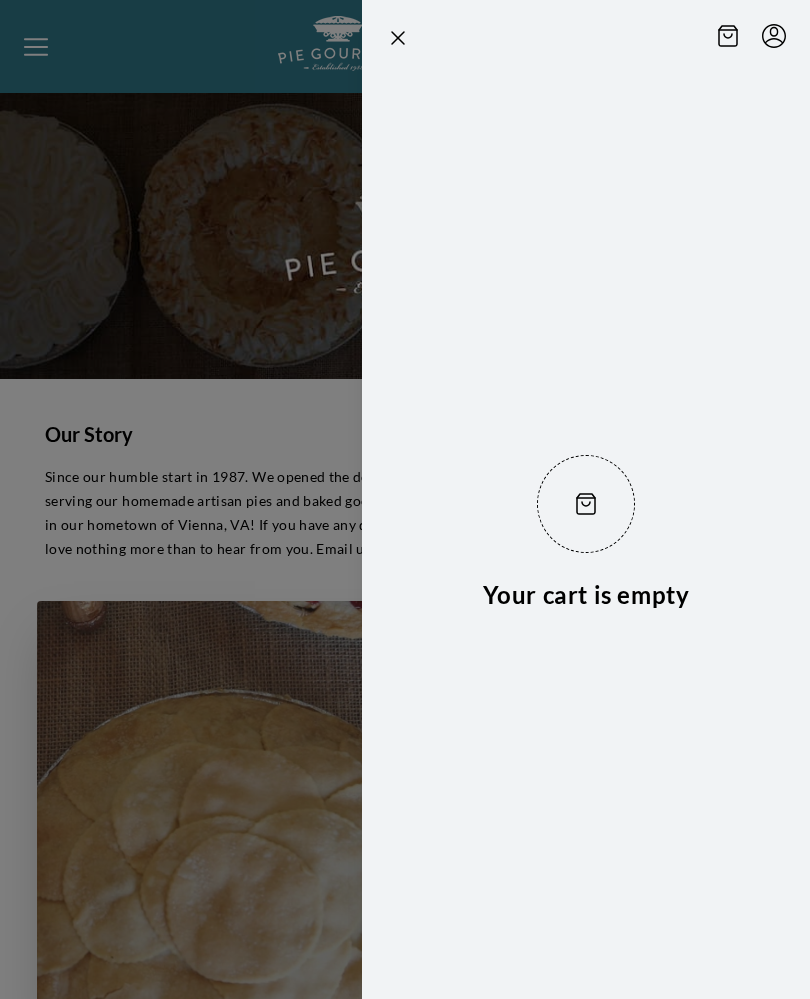 click 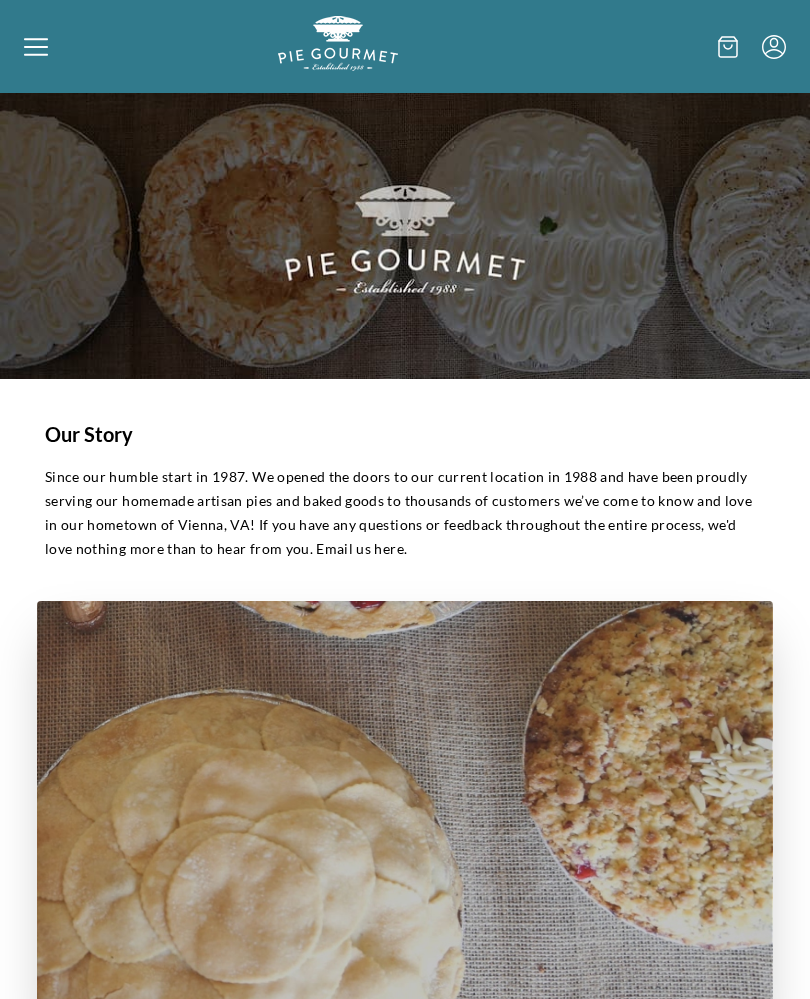 click 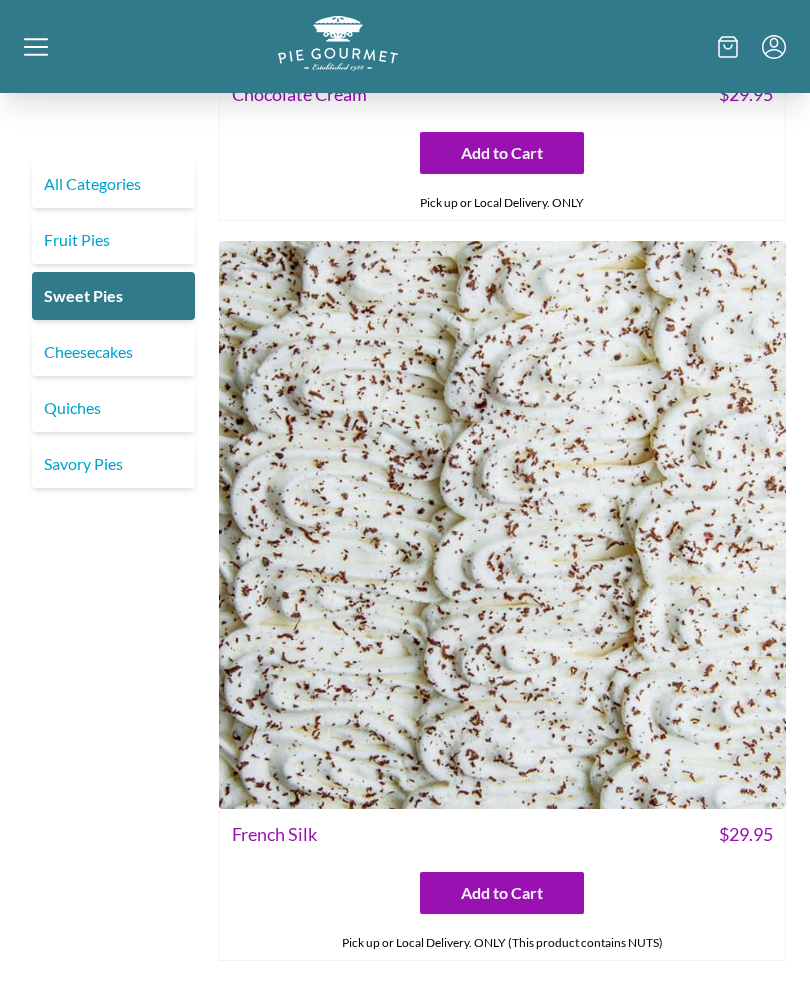 scroll, scrollTop: 2825, scrollLeft: 0, axis: vertical 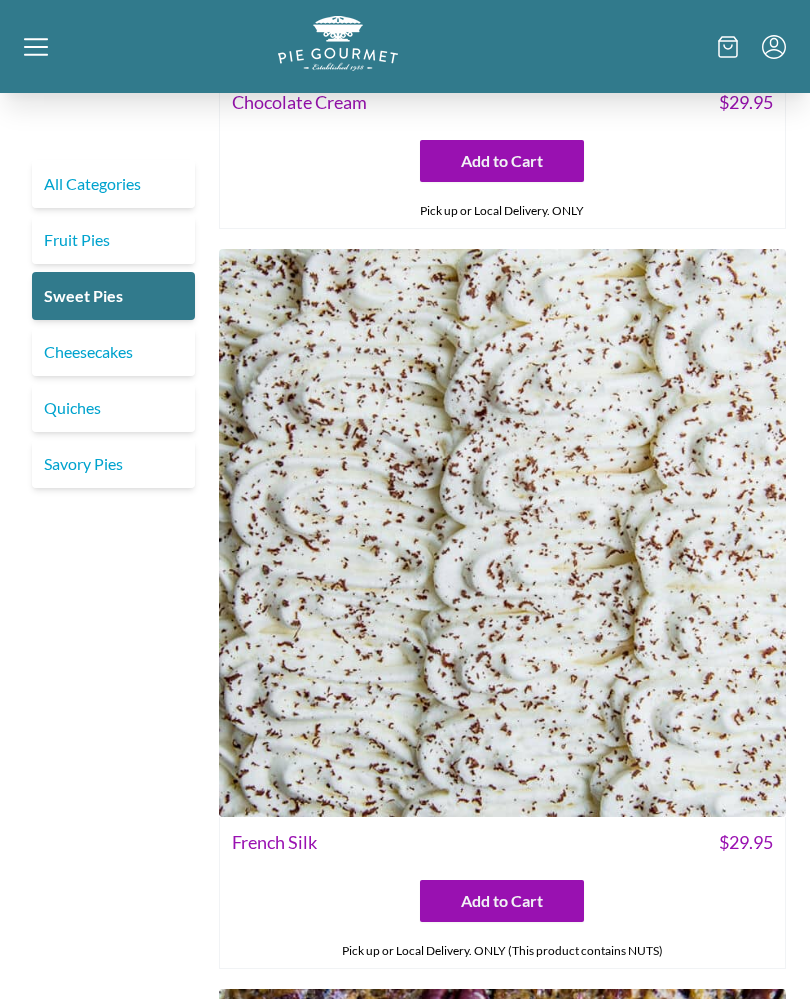 click on "Cheesecakes" at bounding box center (113, 352) 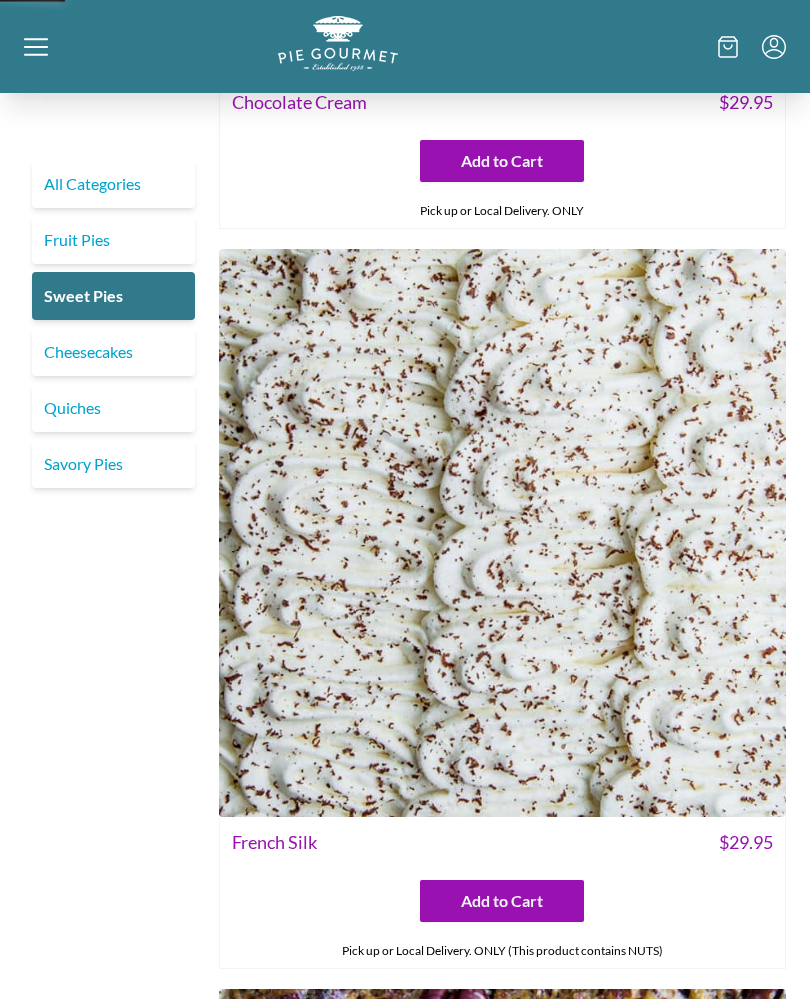 scroll, scrollTop: 2826, scrollLeft: 0, axis: vertical 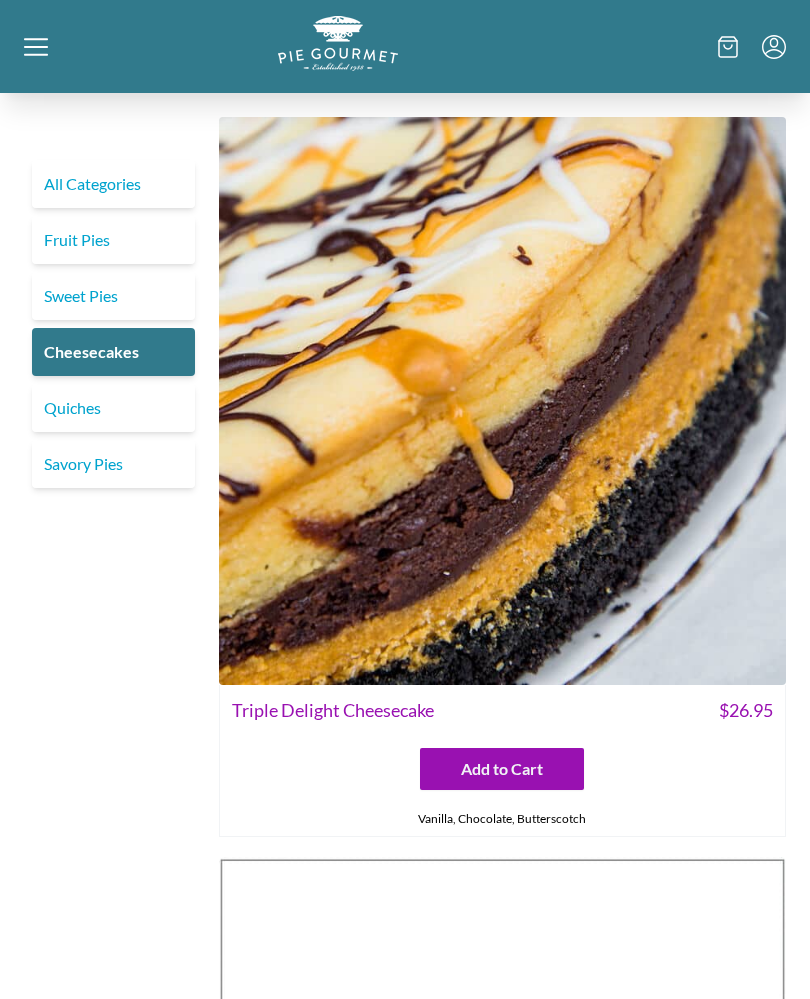 click on "Sweet Pies" at bounding box center (113, 296) 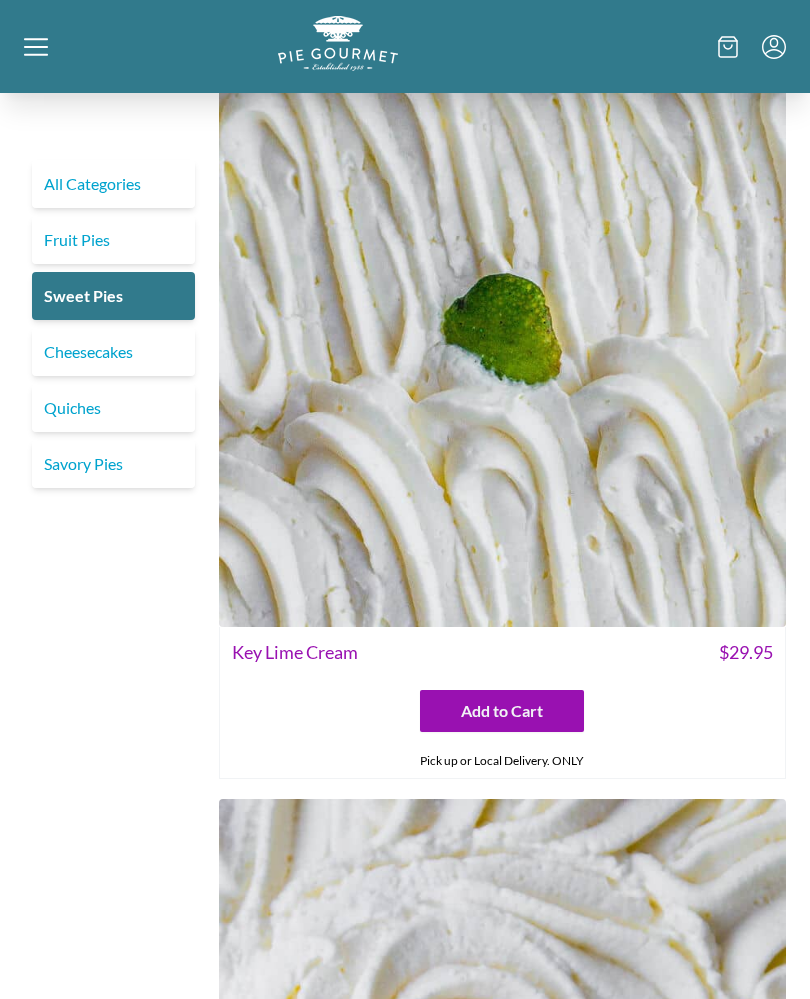scroll, scrollTop: 797, scrollLeft: 0, axis: vertical 